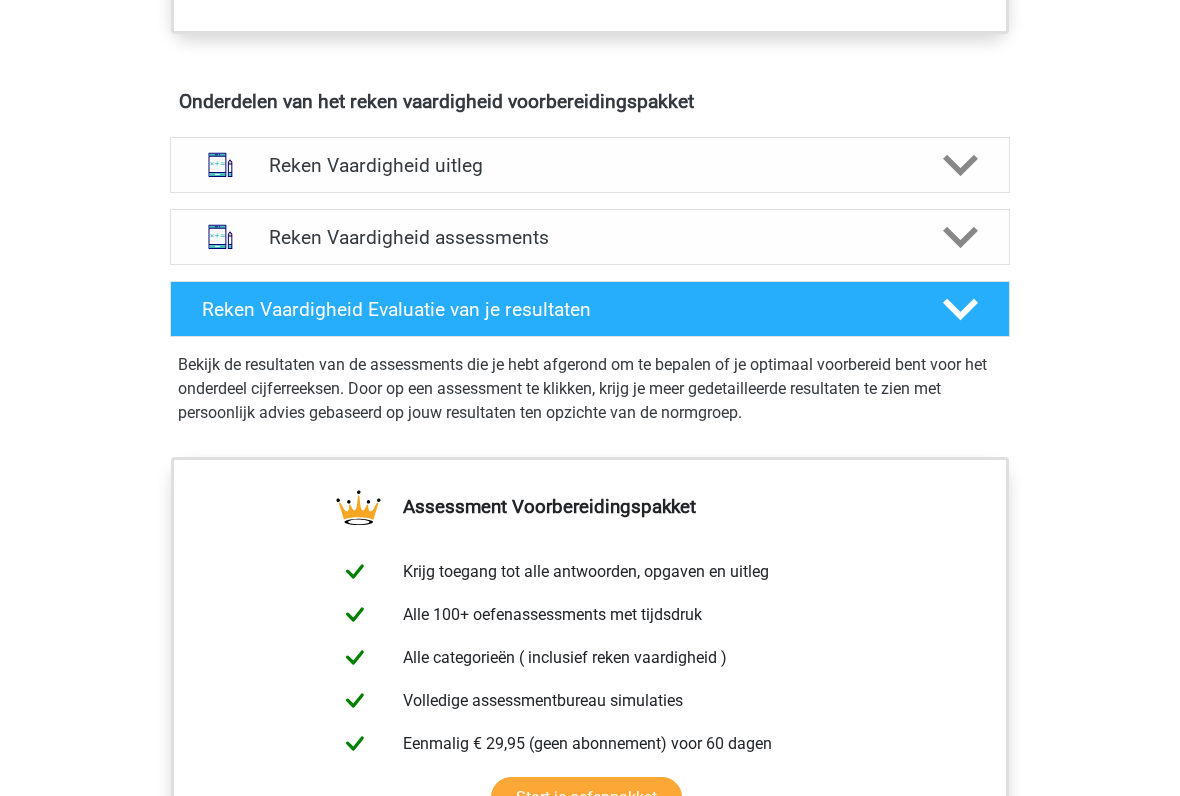 scroll, scrollTop: 1108, scrollLeft: 0, axis: vertical 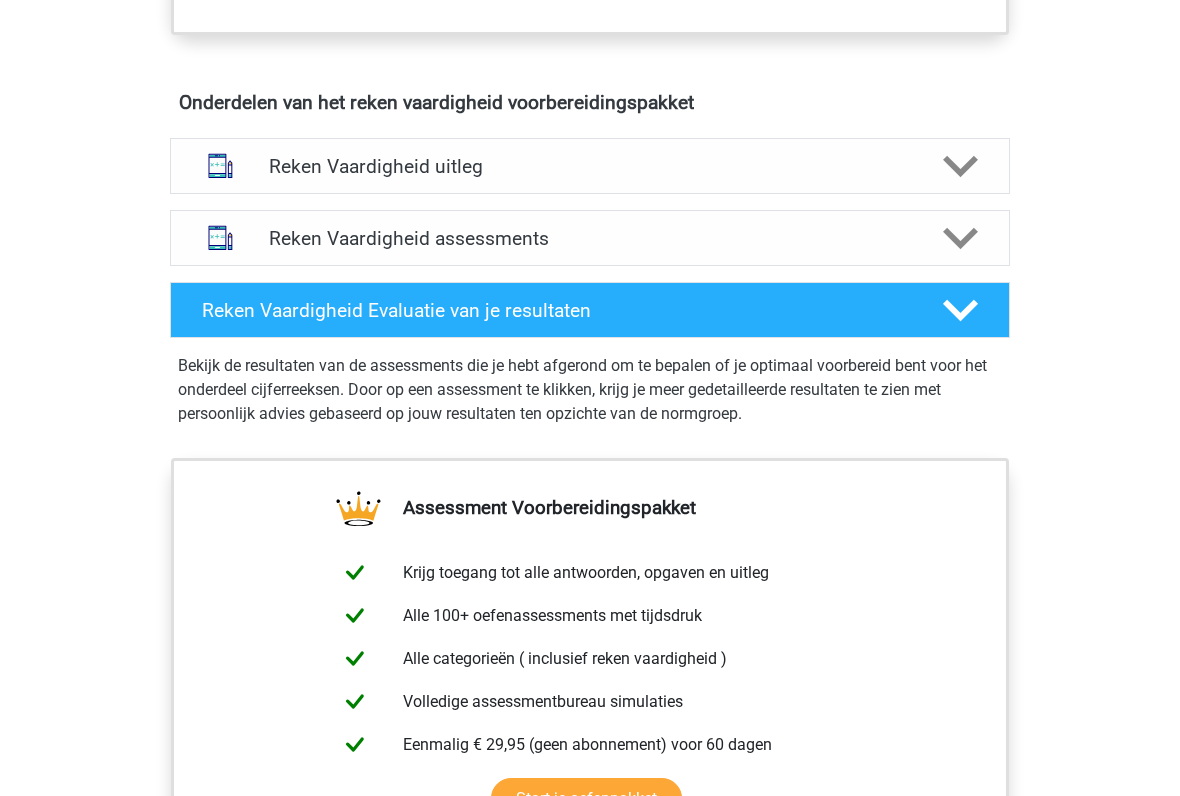 click 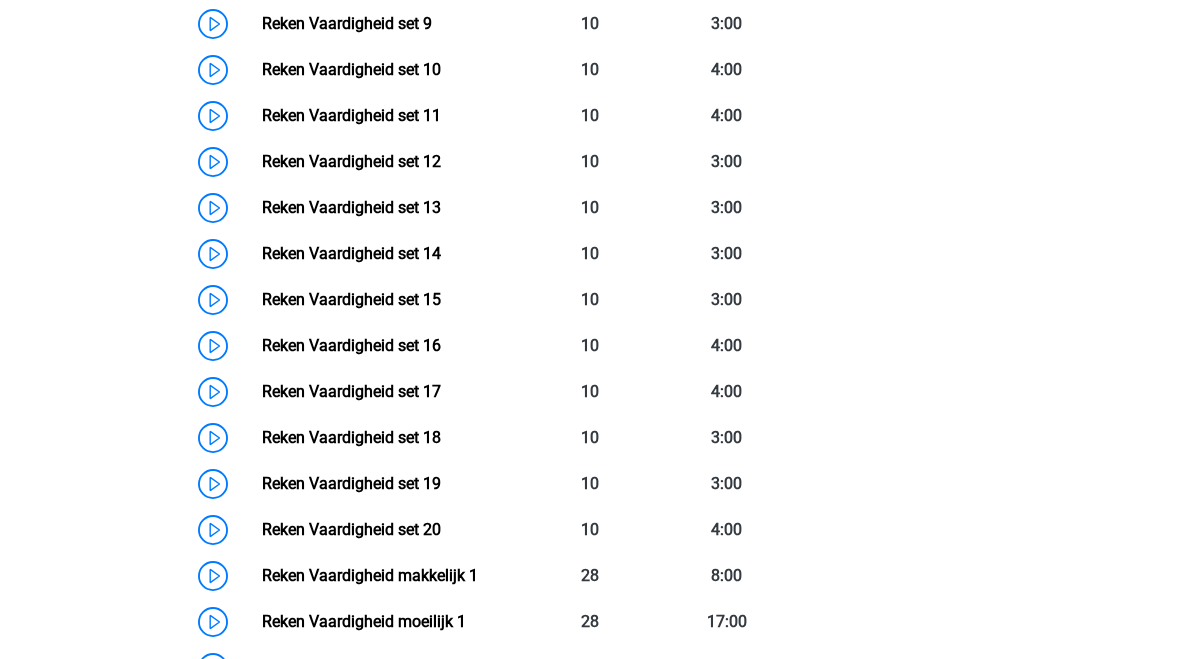 scroll, scrollTop: 1870, scrollLeft: 0, axis: vertical 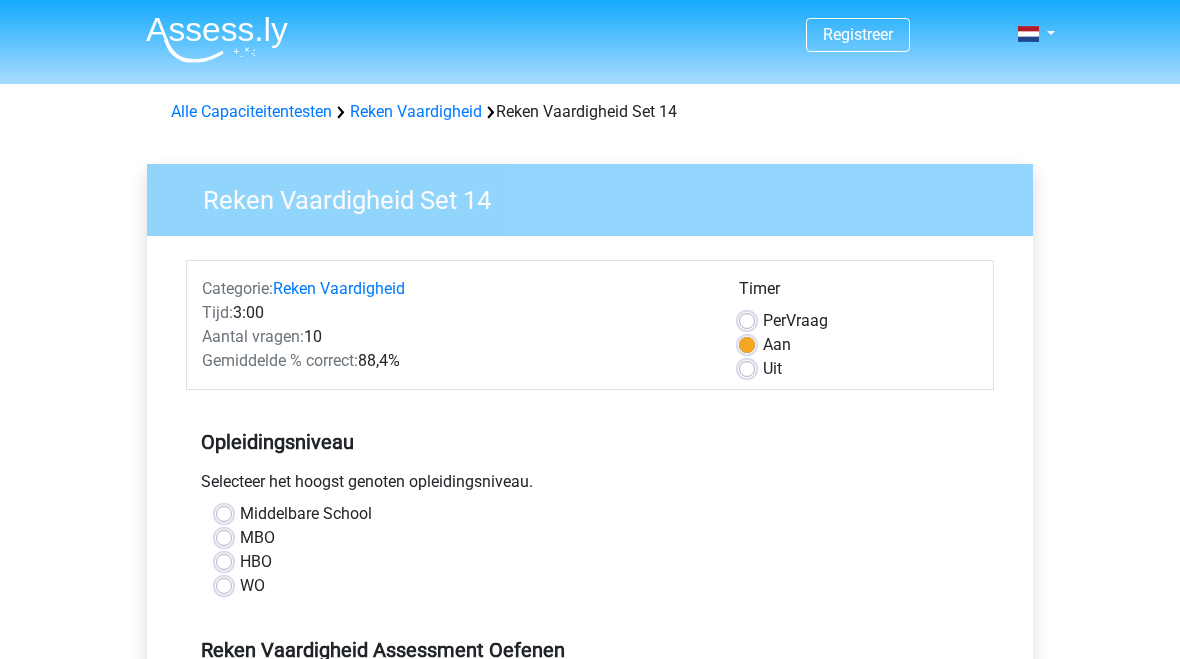 click on "WO" at bounding box center (252, 586) 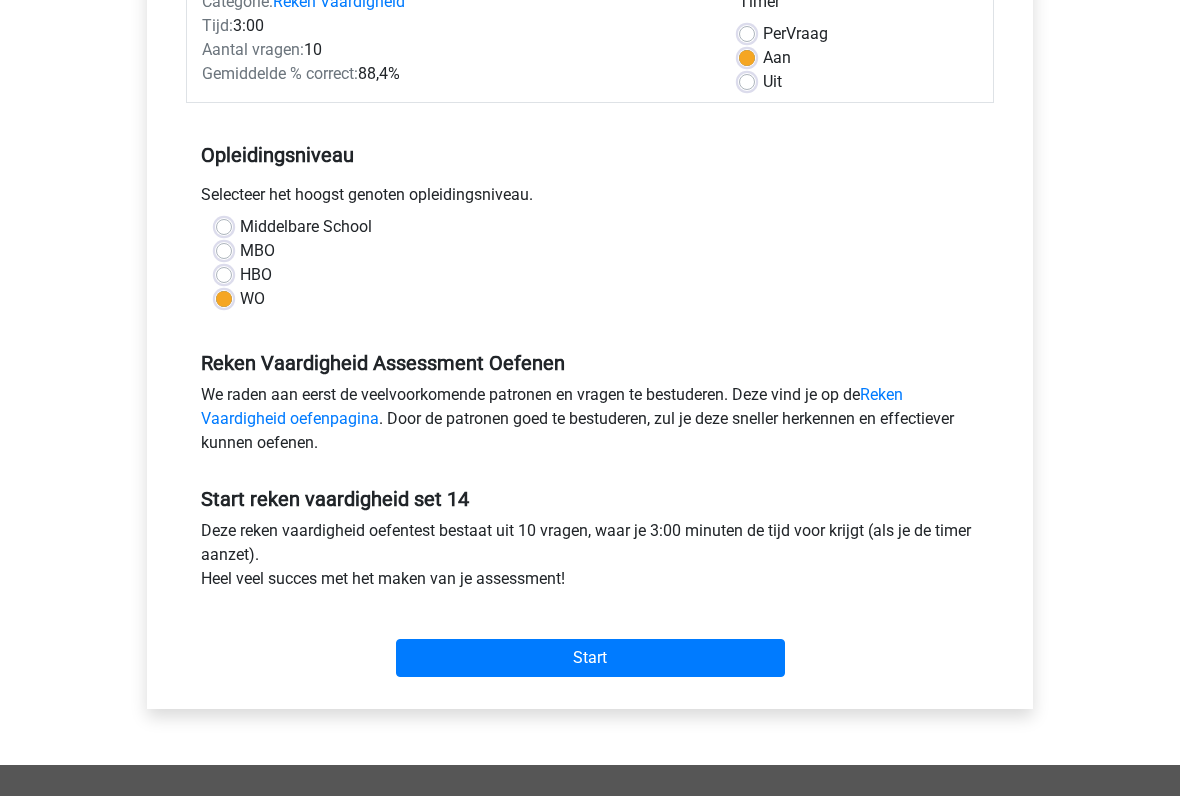 scroll, scrollTop: 287, scrollLeft: 0, axis: vertical 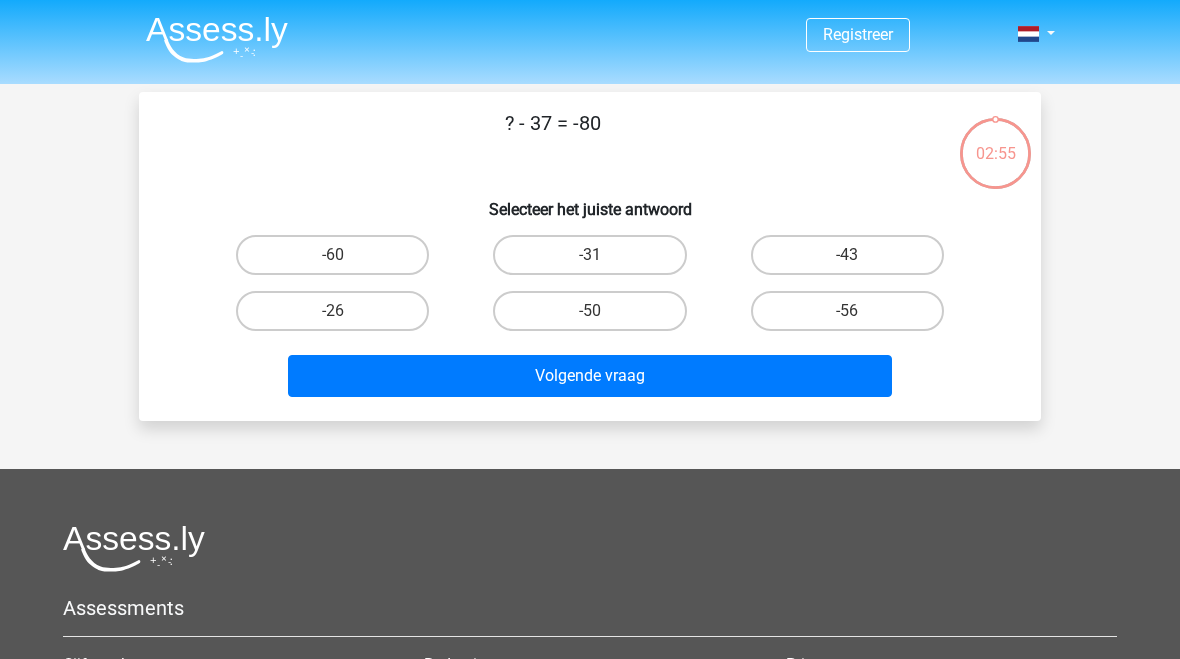 click on "-43" at bounding box center [853, 261] 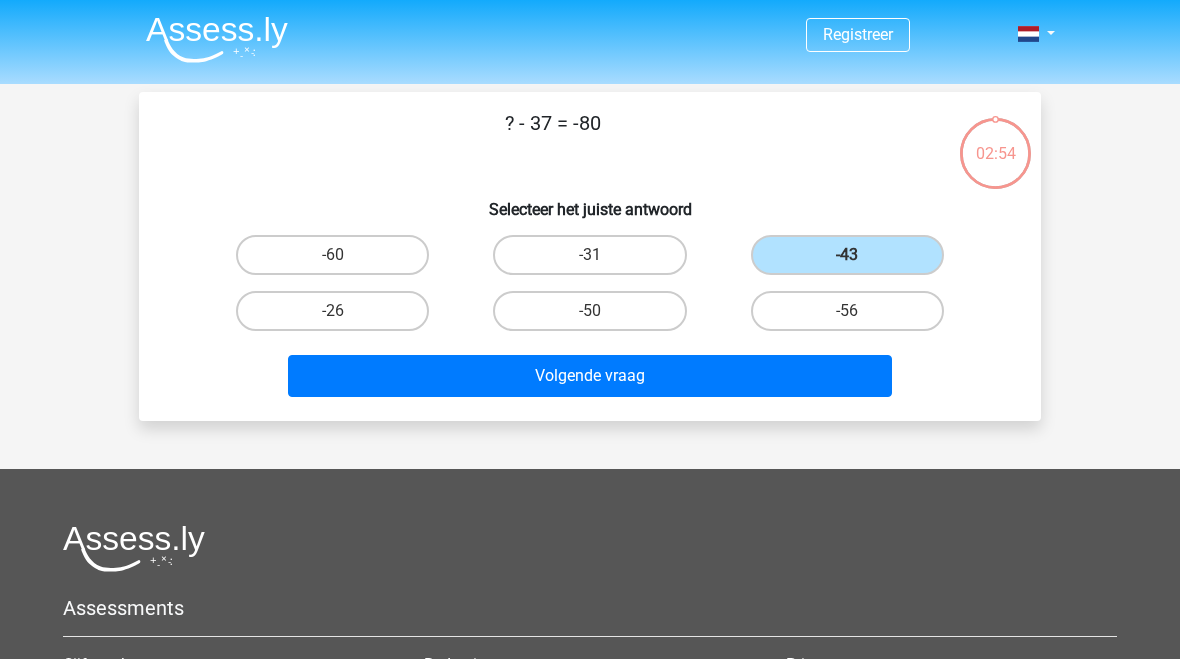 click on "Volgende vraag" at bounding box center [590, 376] 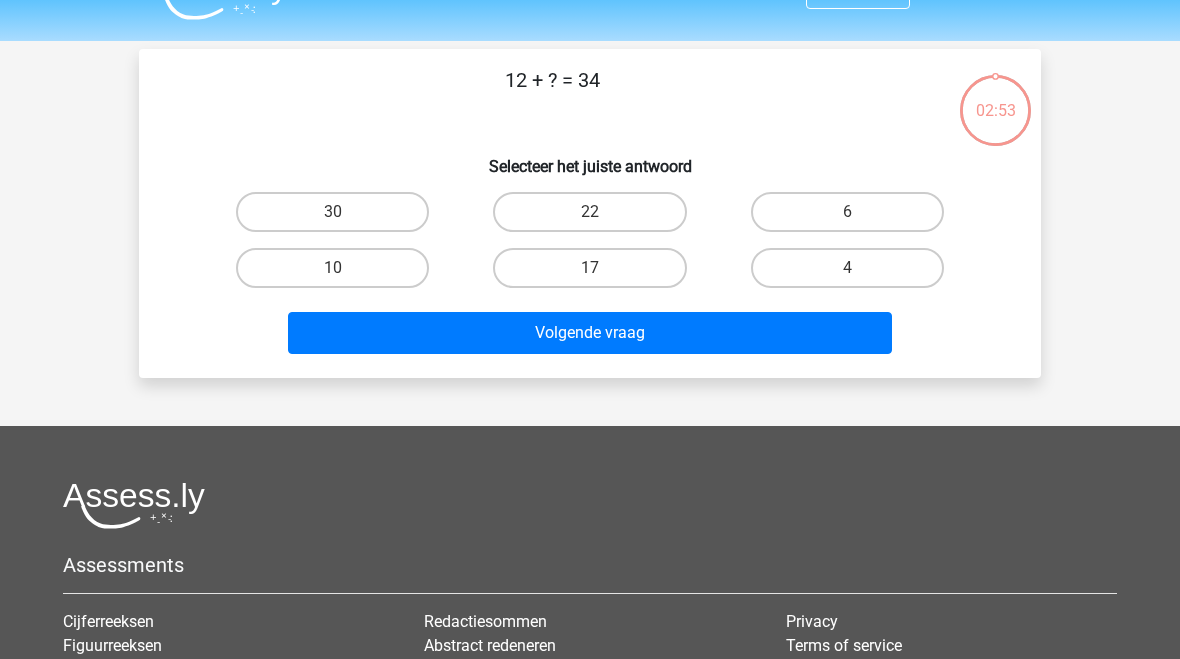 scroll, scrollTop: 92, scrollLeft: 0, axis: vertical 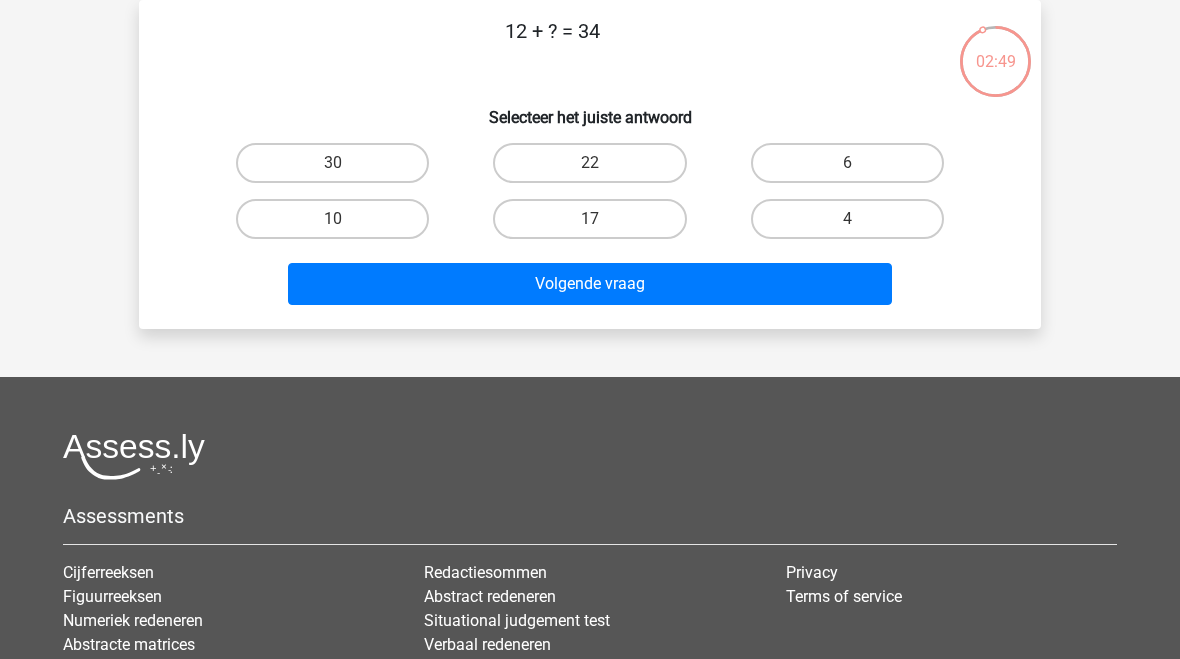 click on "22" at bounding box center (589, 163) 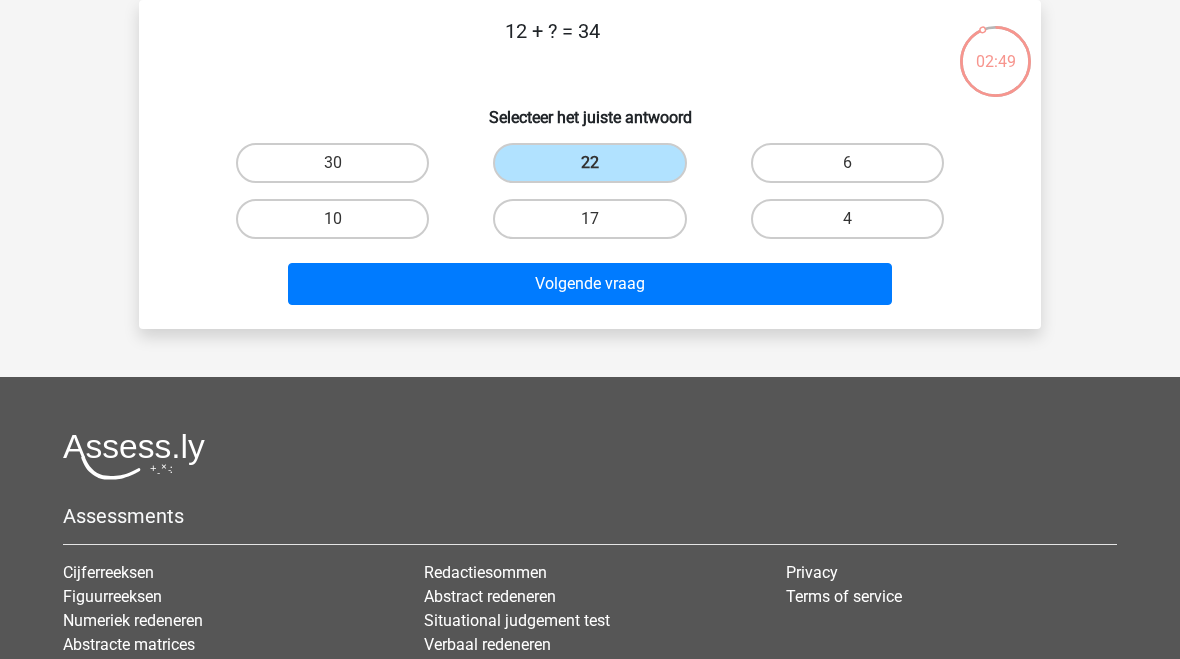 click on "Volgende vraag" at bounding box center (590, 284) 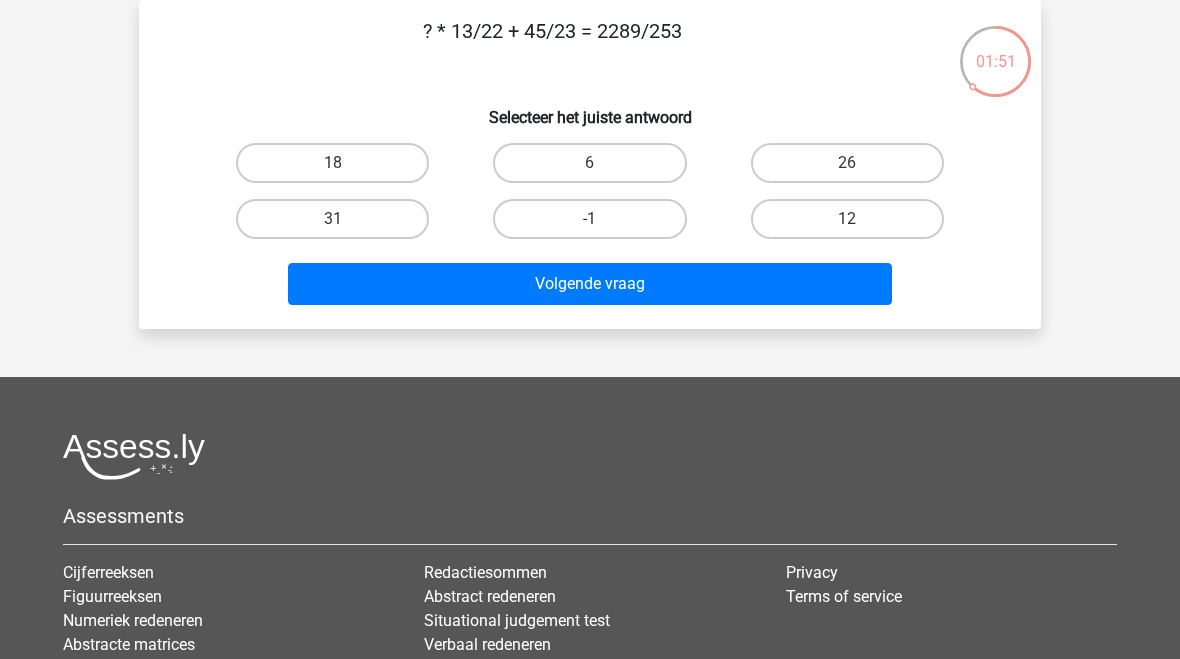 click on "31" at bounding box center (339, 225) 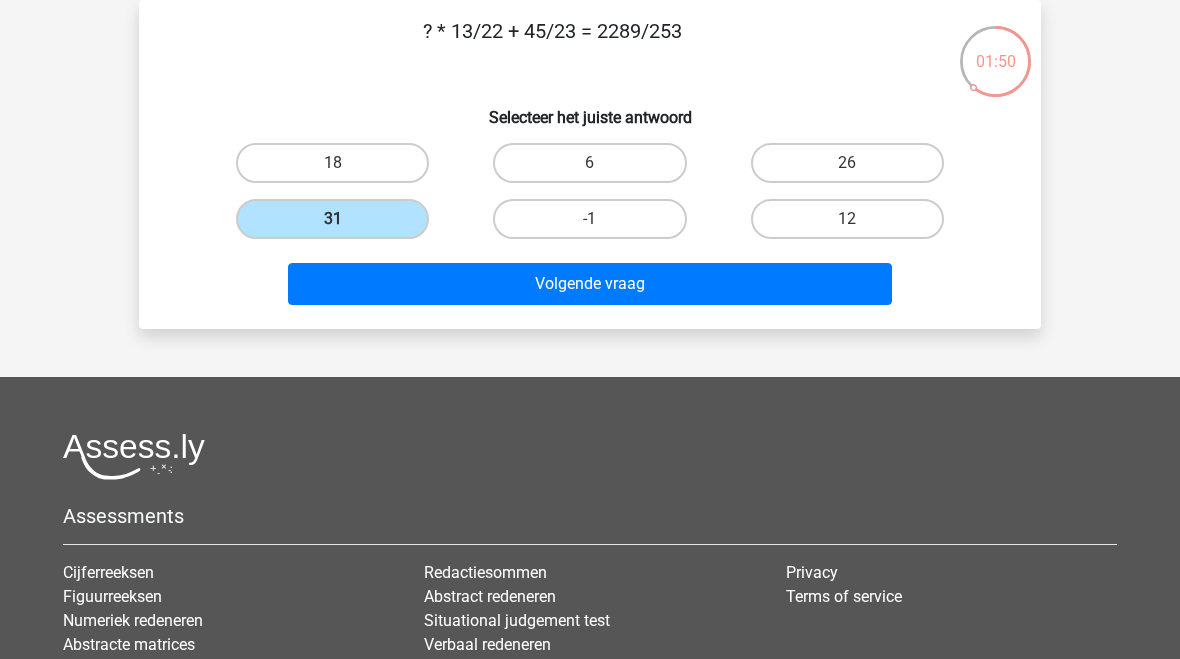 click on "Volgende vraag" at bounding box center [590, 284] 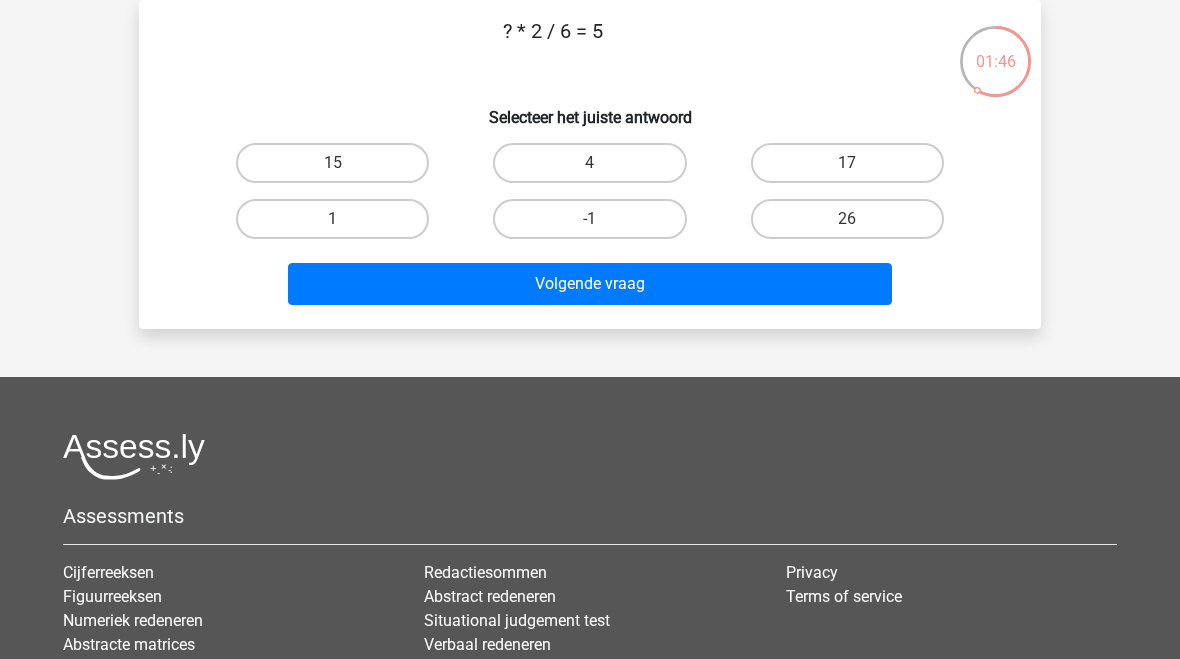 click on "15" at bounding box center (339, 169) 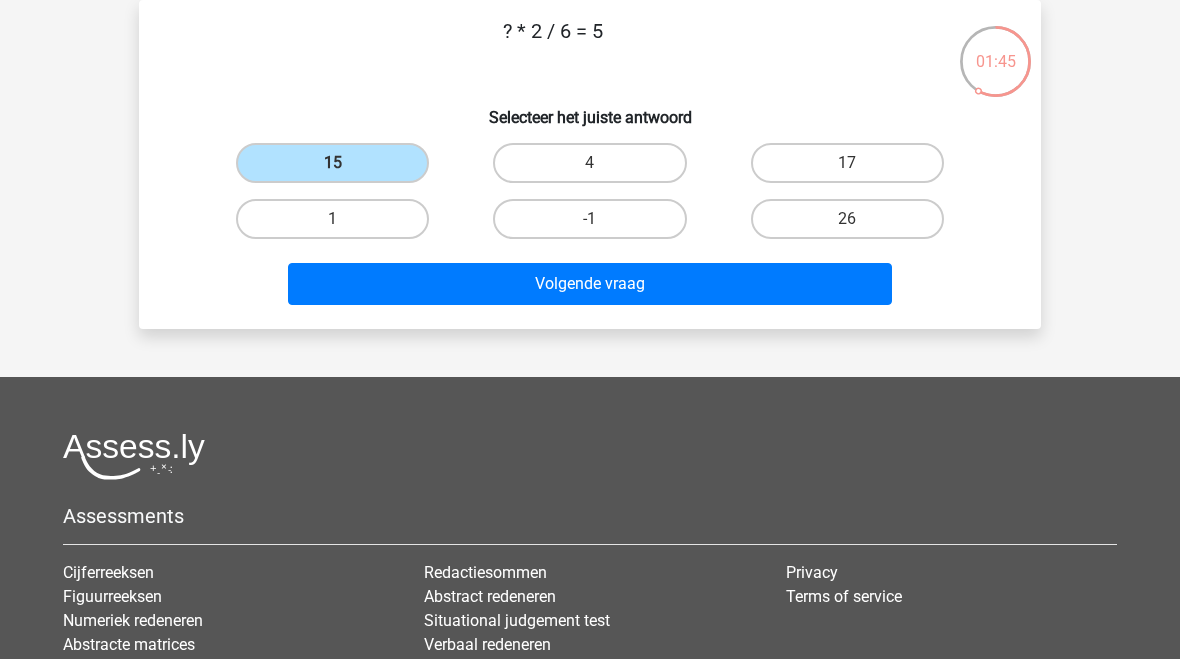 click on "Volgende vraag" at bounding box center [590, 284] 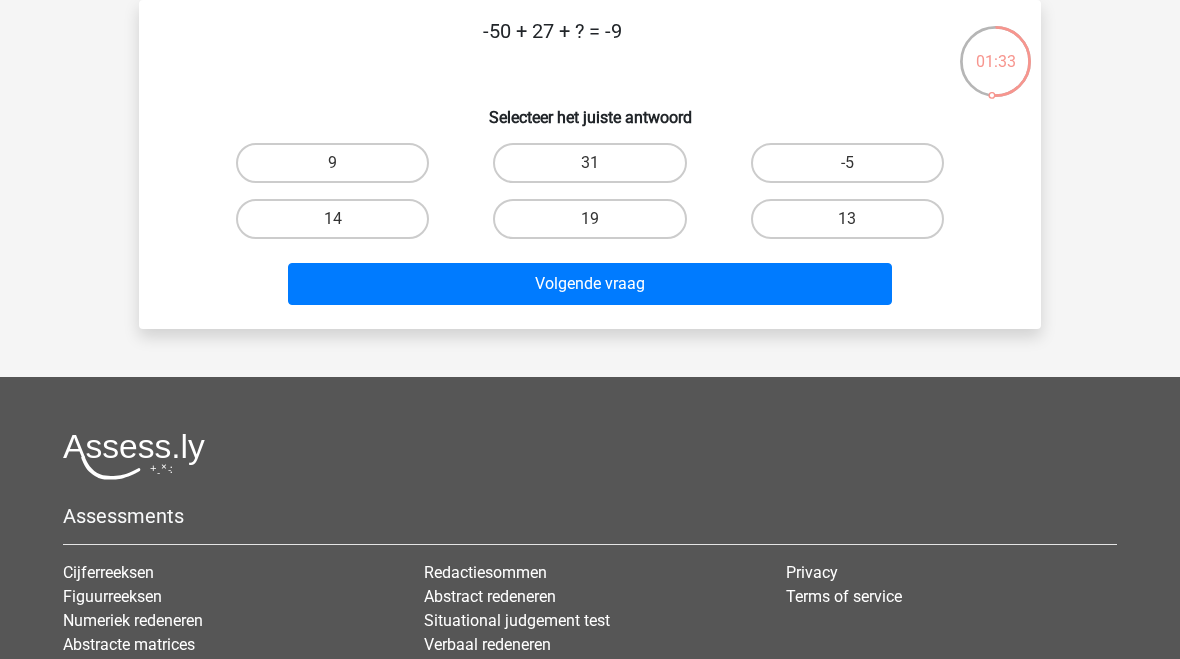 click on "14" at bounding box center (339, 225) 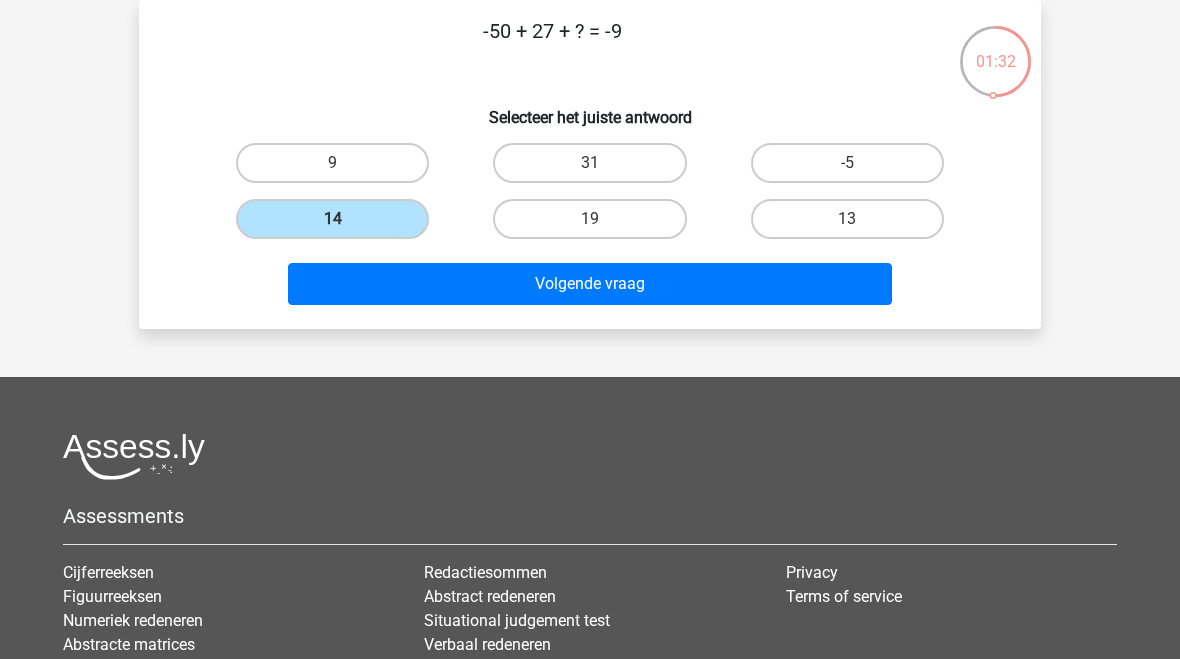 click on "Volgende vraag" at bounding box center (590, 284) 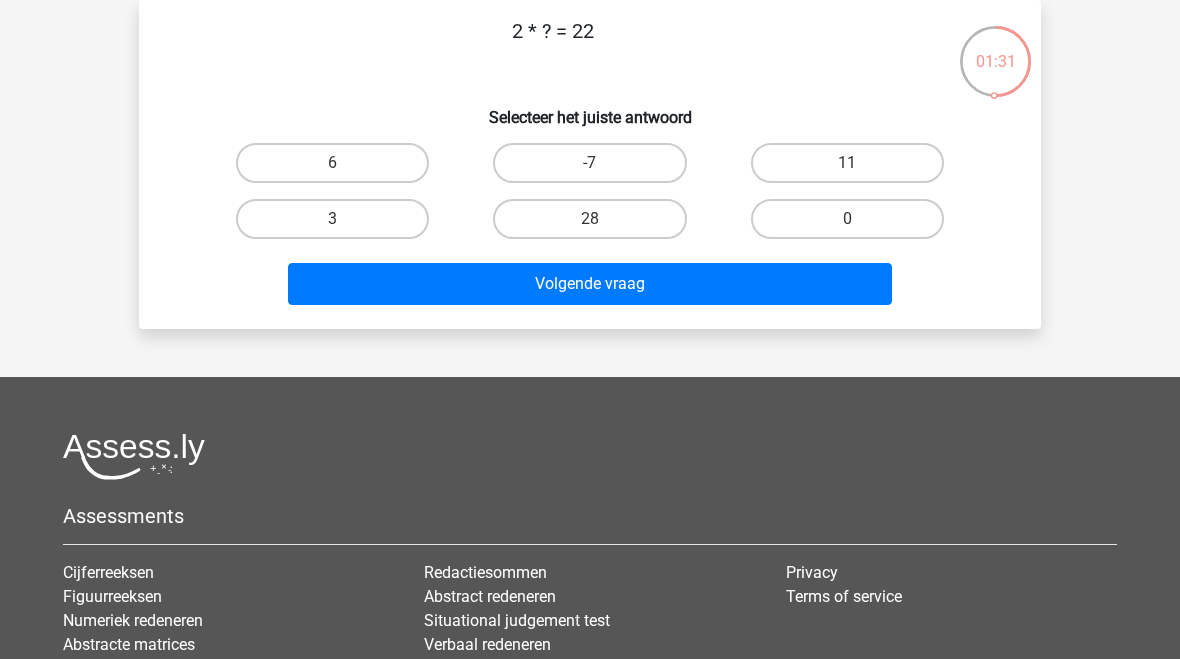 click on "11" at bounding box center [847, 163] 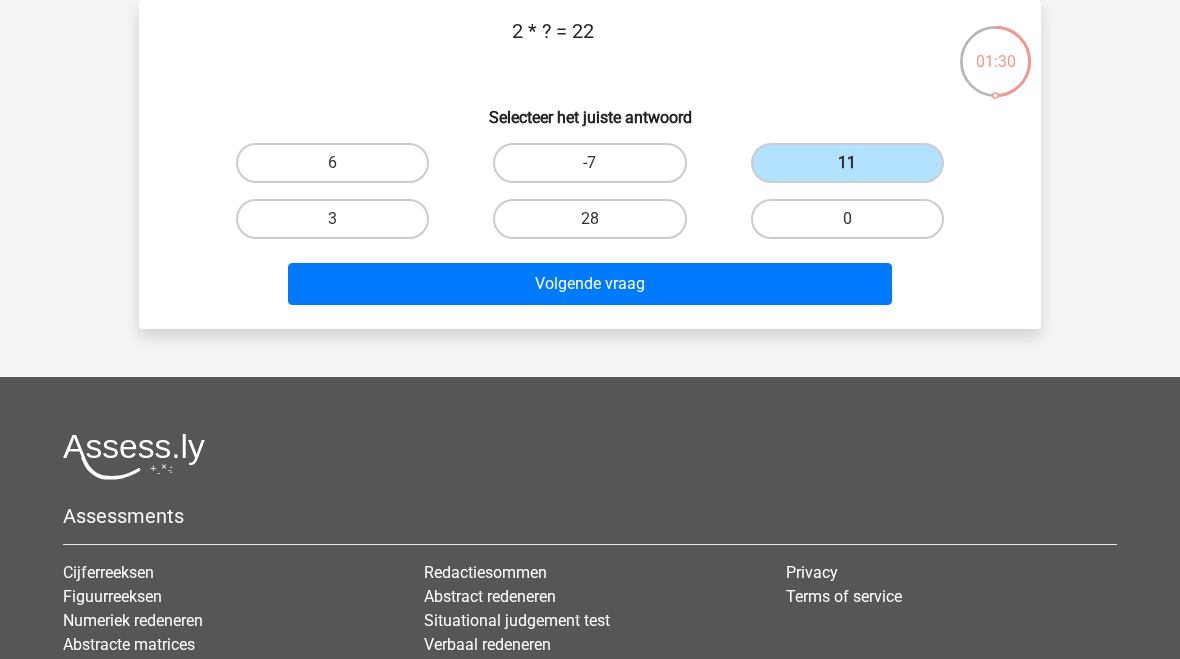 click on "Volgende vraag" at bounding box center [590, 284] 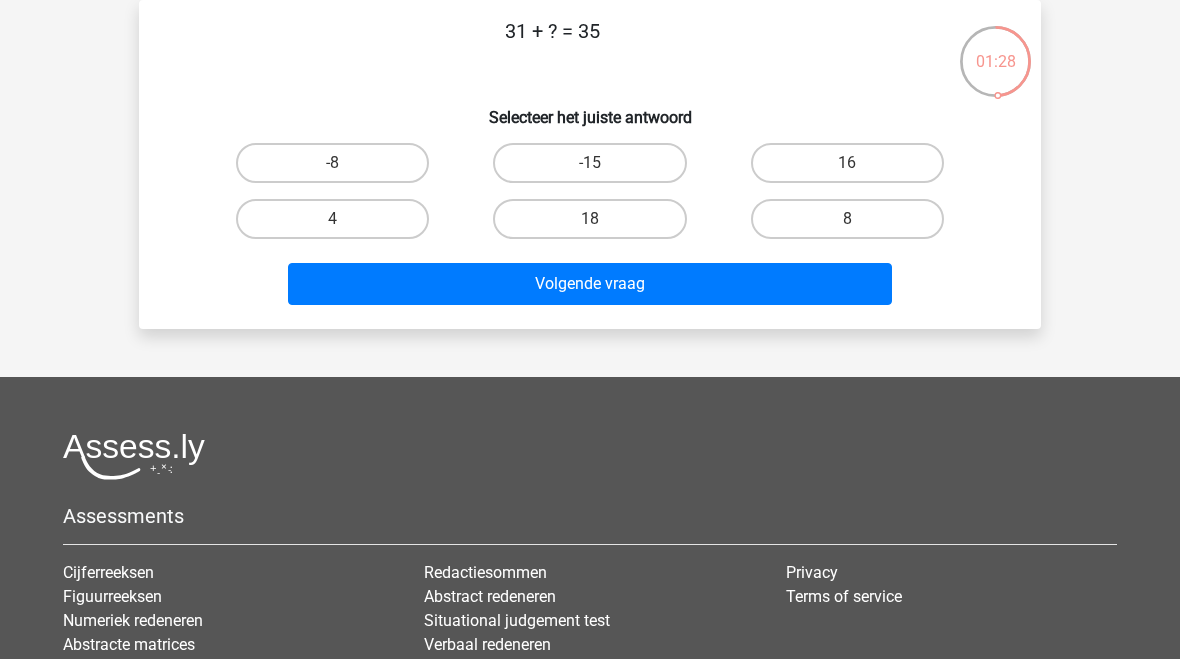 click on "4" at bounding box center (332, 219) 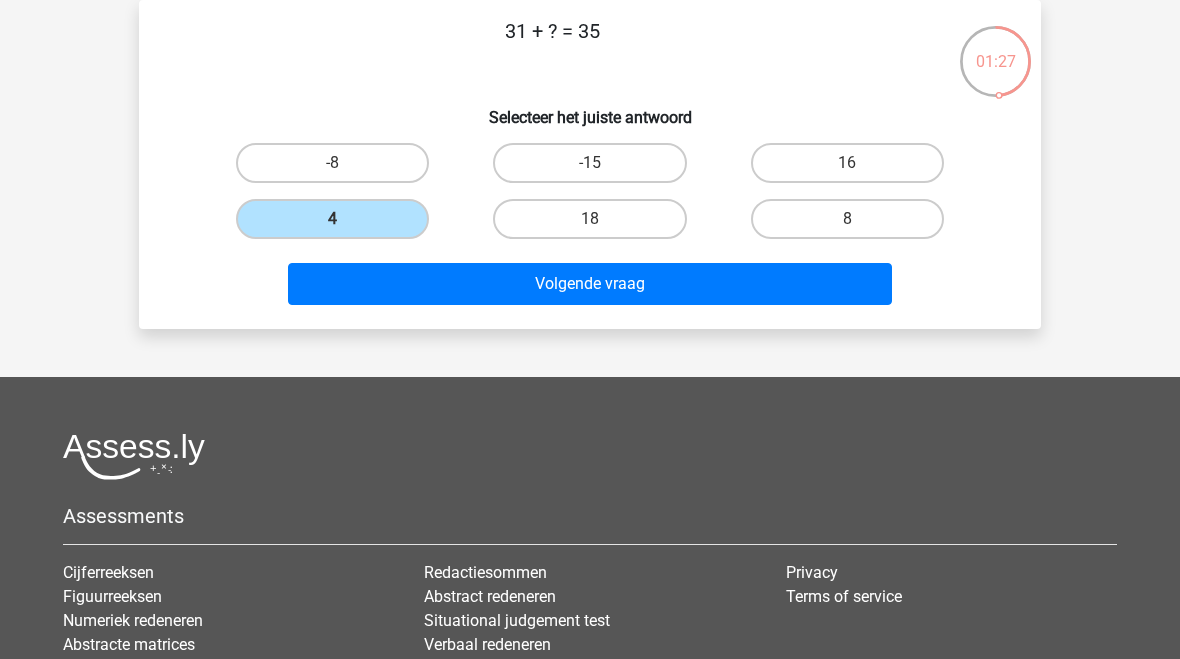 click on "Volgende vraag" at bounding box center (590, 284) 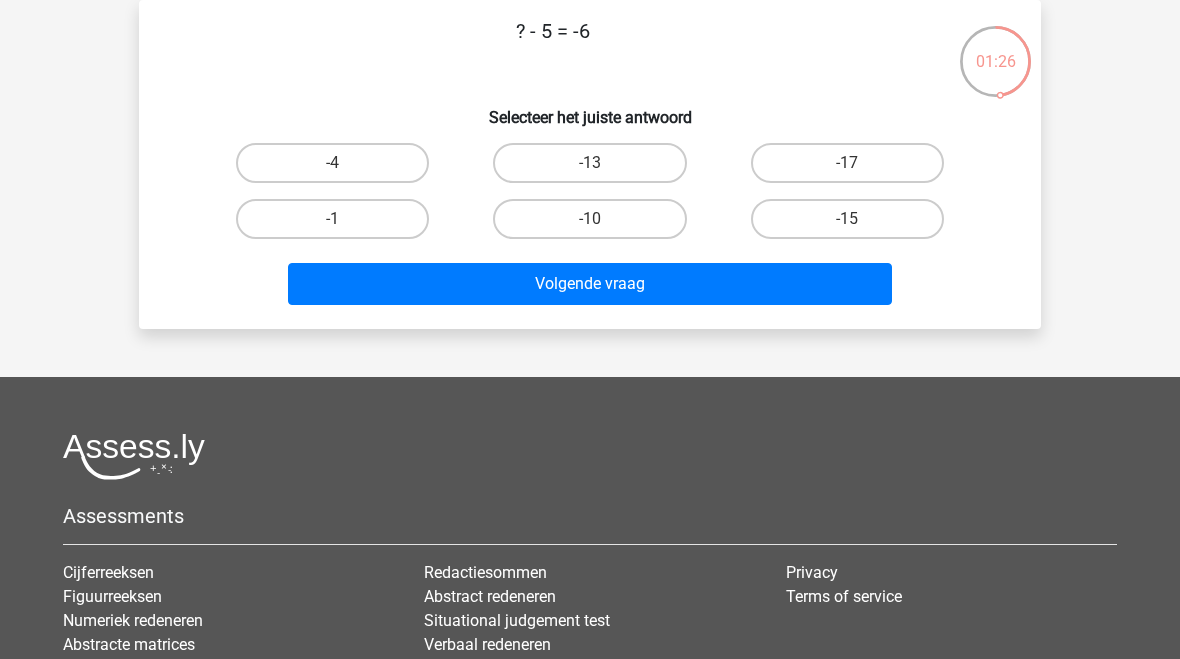 click on "-1" at bounding box center [339, 225] 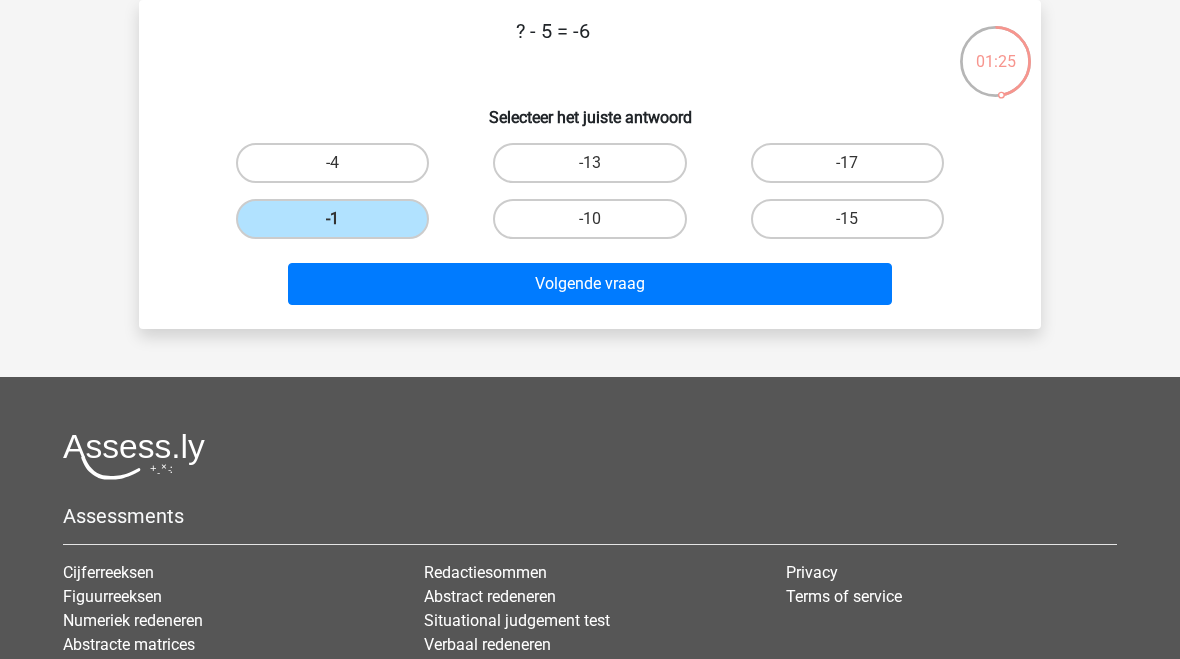 click on "Volgende vraag" at bounding box center (590, 284) 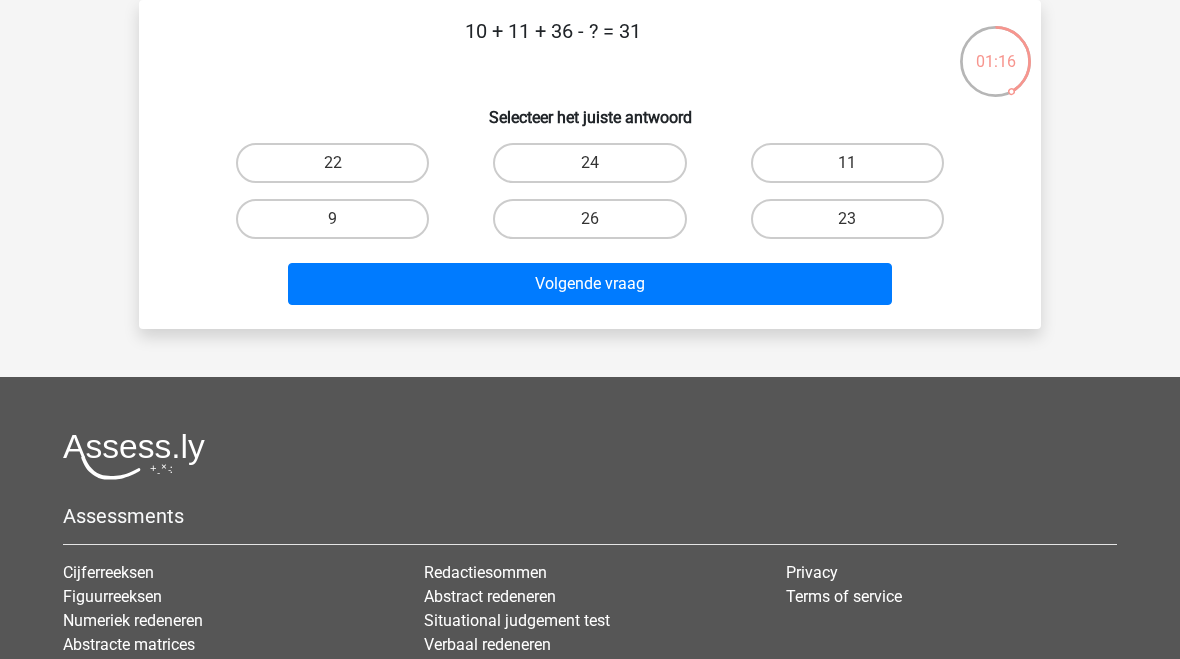 click on "26" at bounding box center (589, 219) 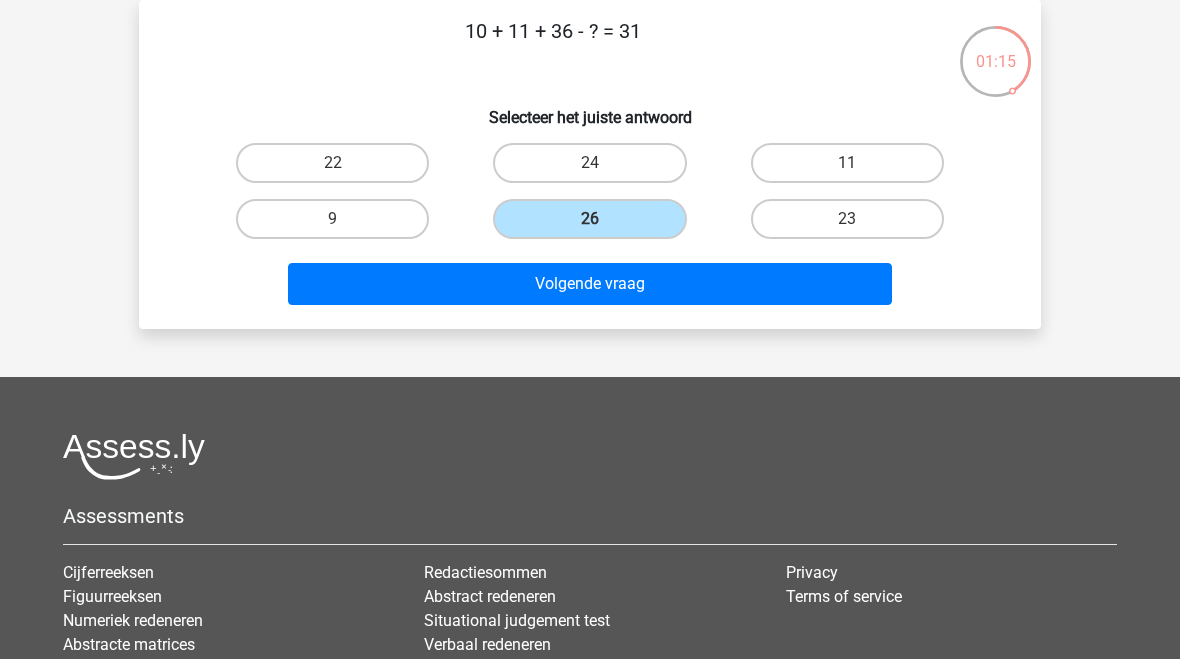click on "Volgende vraag" at bounding box center [590, 284] 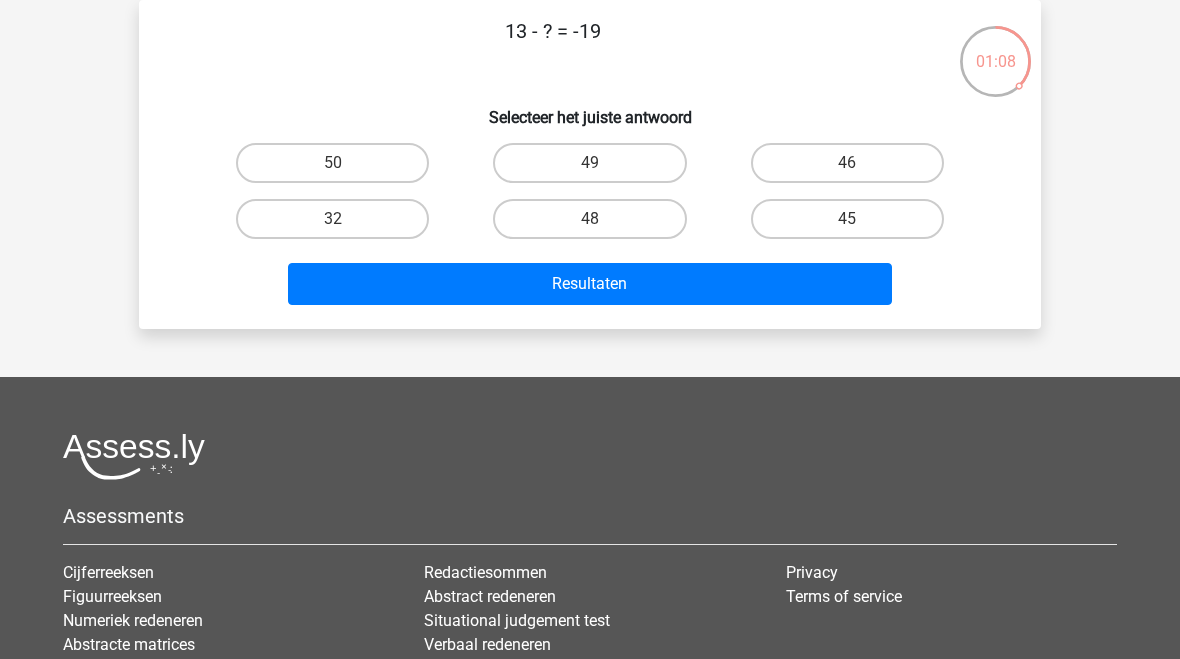 click on "32" at bounding box center (332, 219) 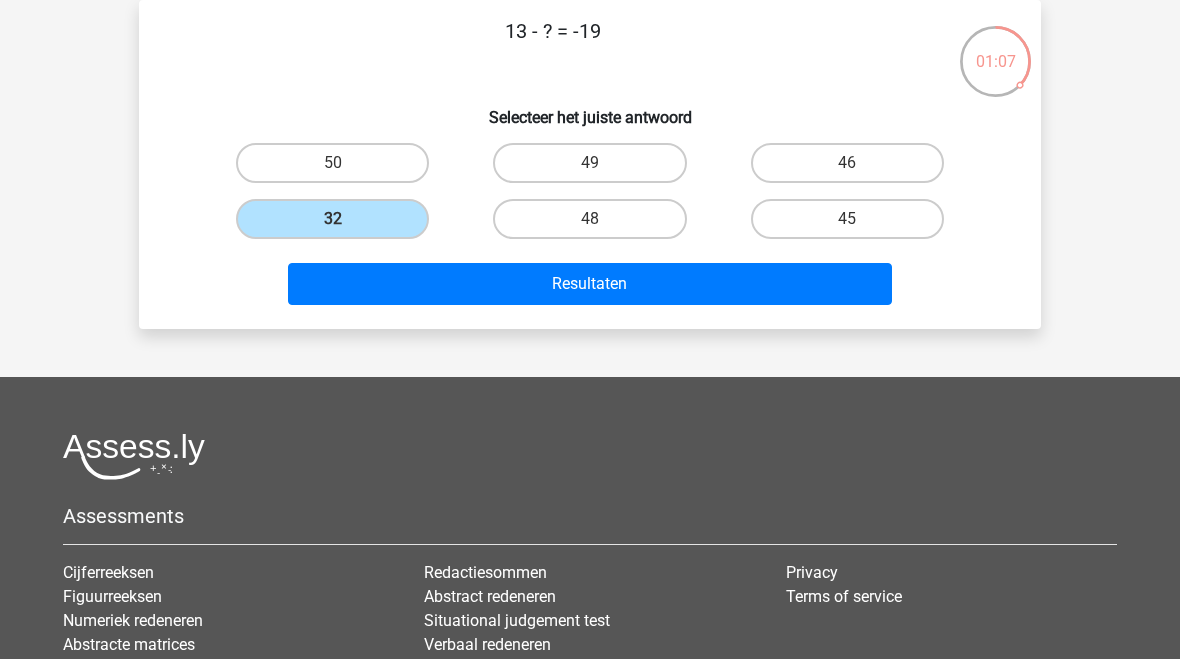 click on "Resultaten" at bounding box center (590, 284) 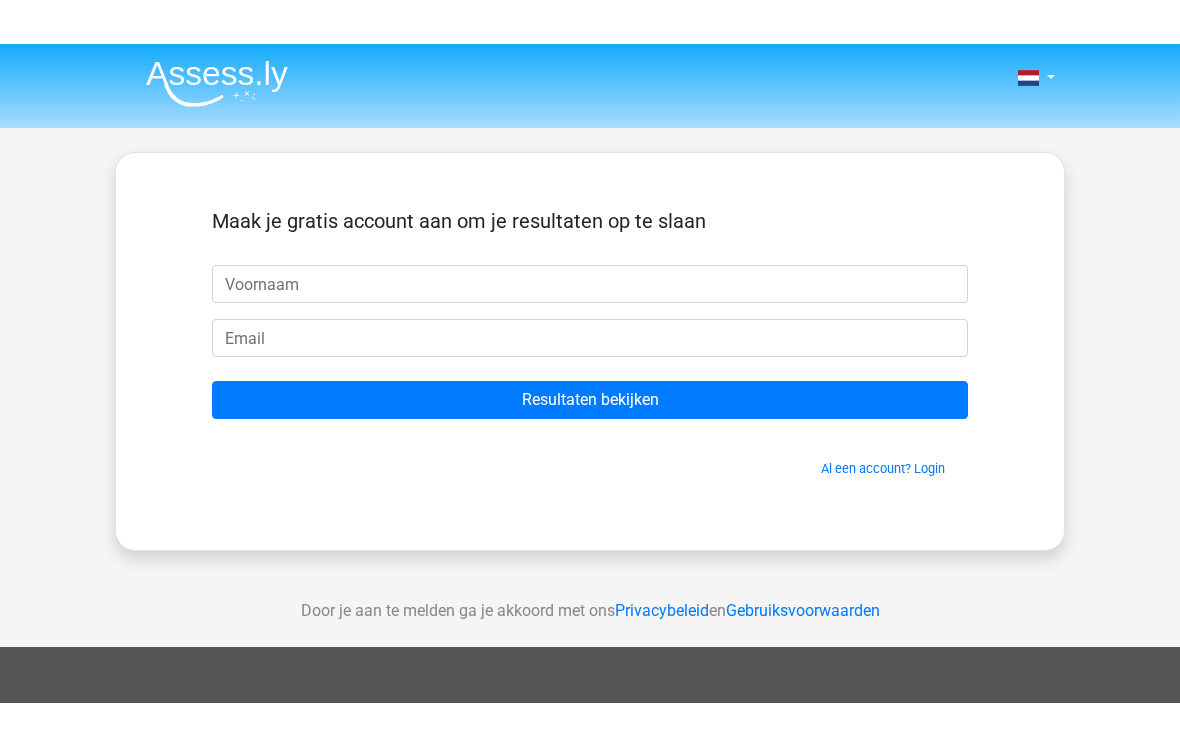 scroll, scrollTop: 0, scrollLeft: 0, axis: both 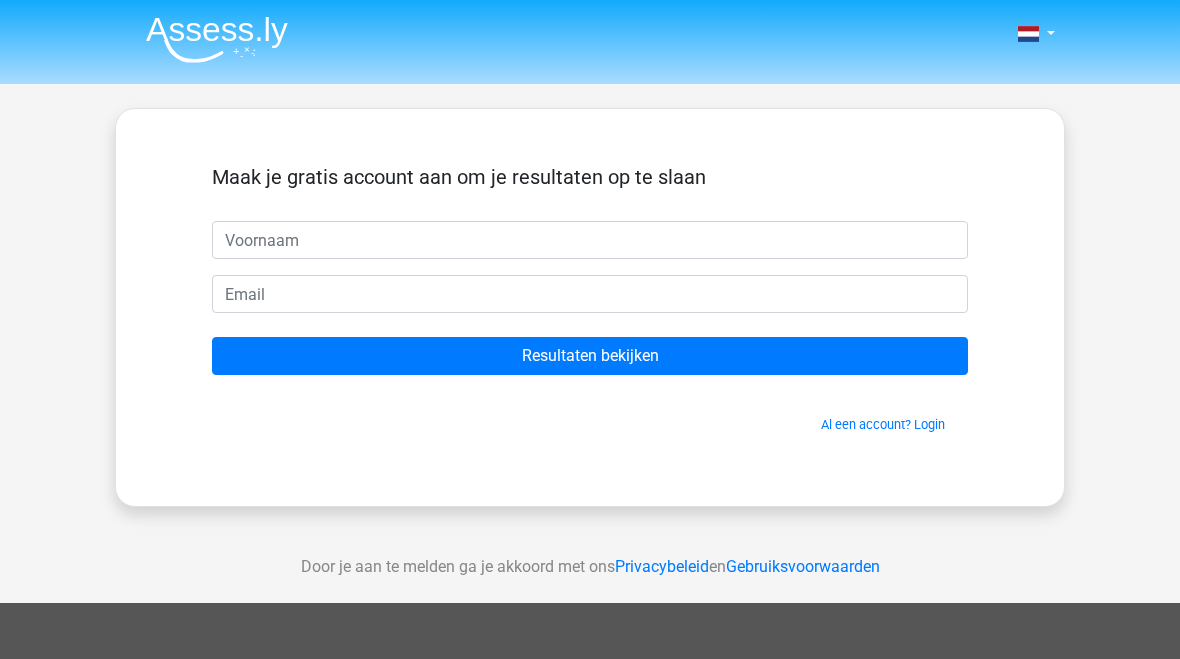 click at bounding box center (590, 240) 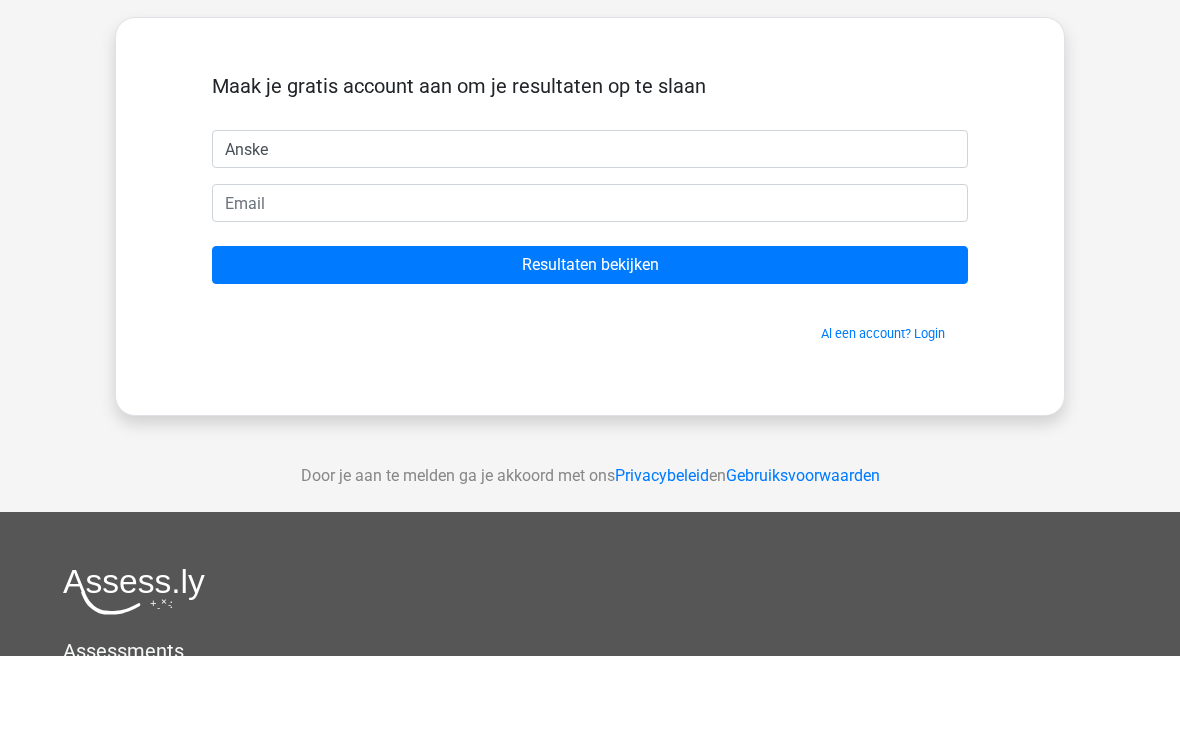 type on "Anske" 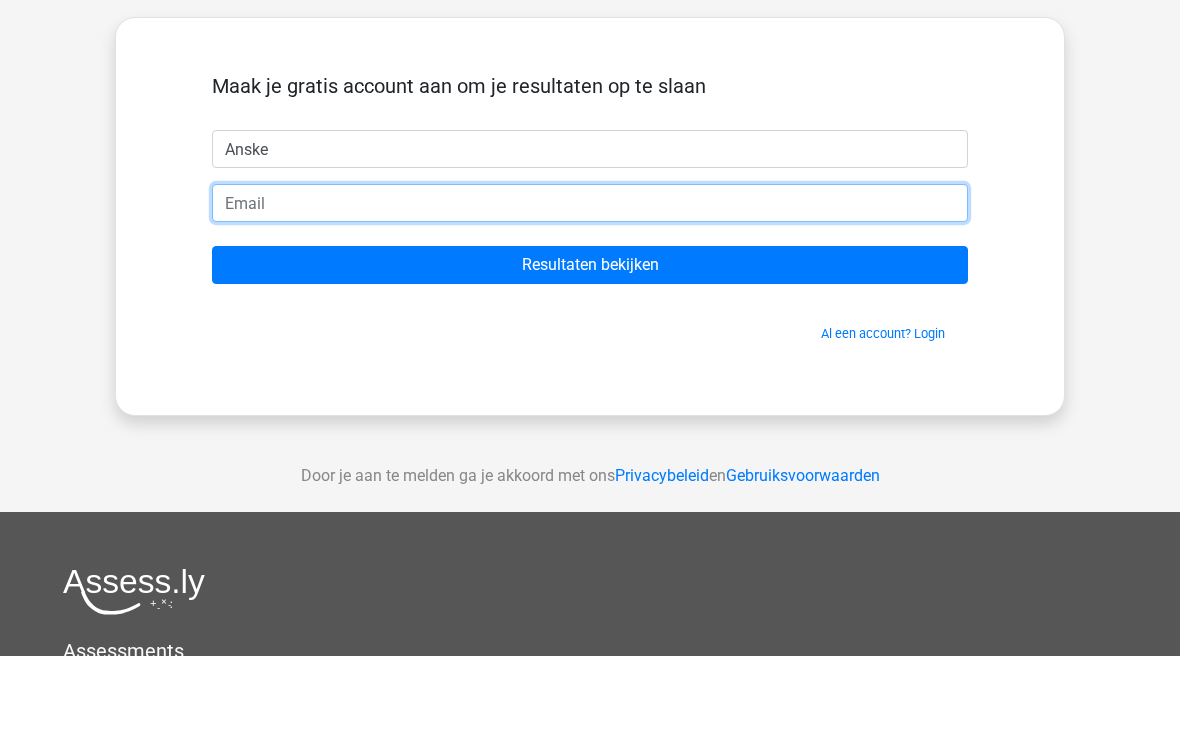 click at bounding box center (590, 294) 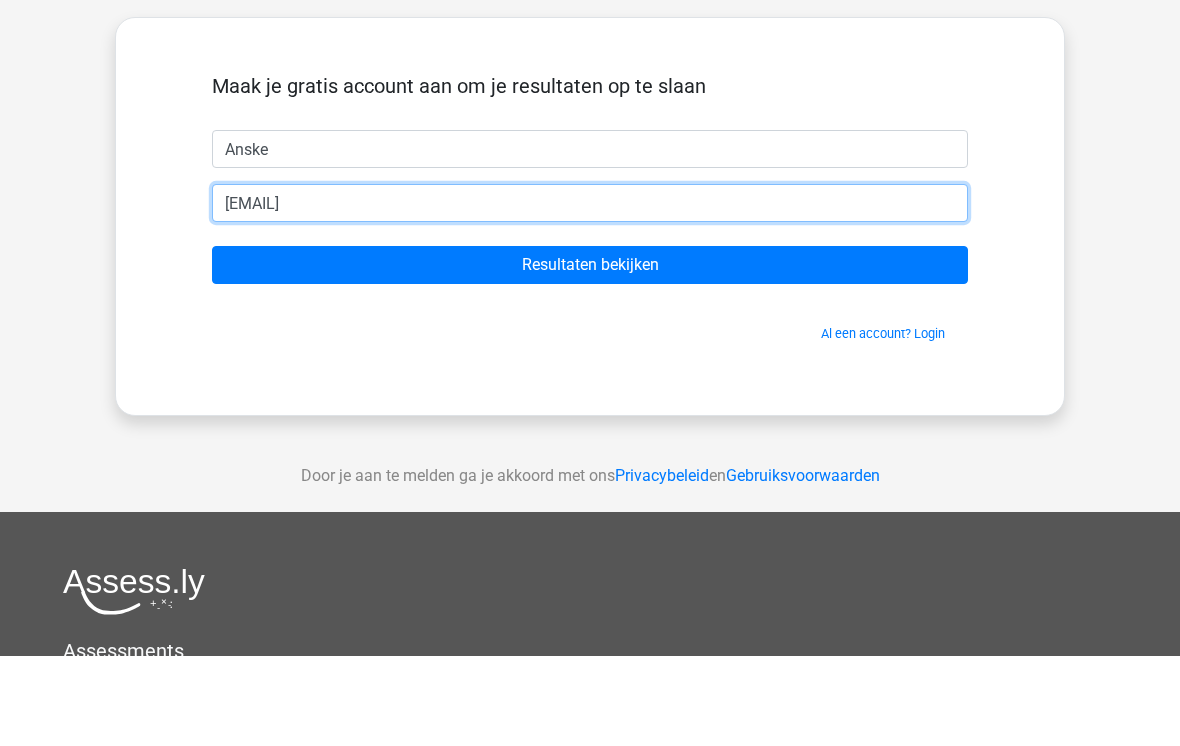 type on "a.deboer.1@example.com" 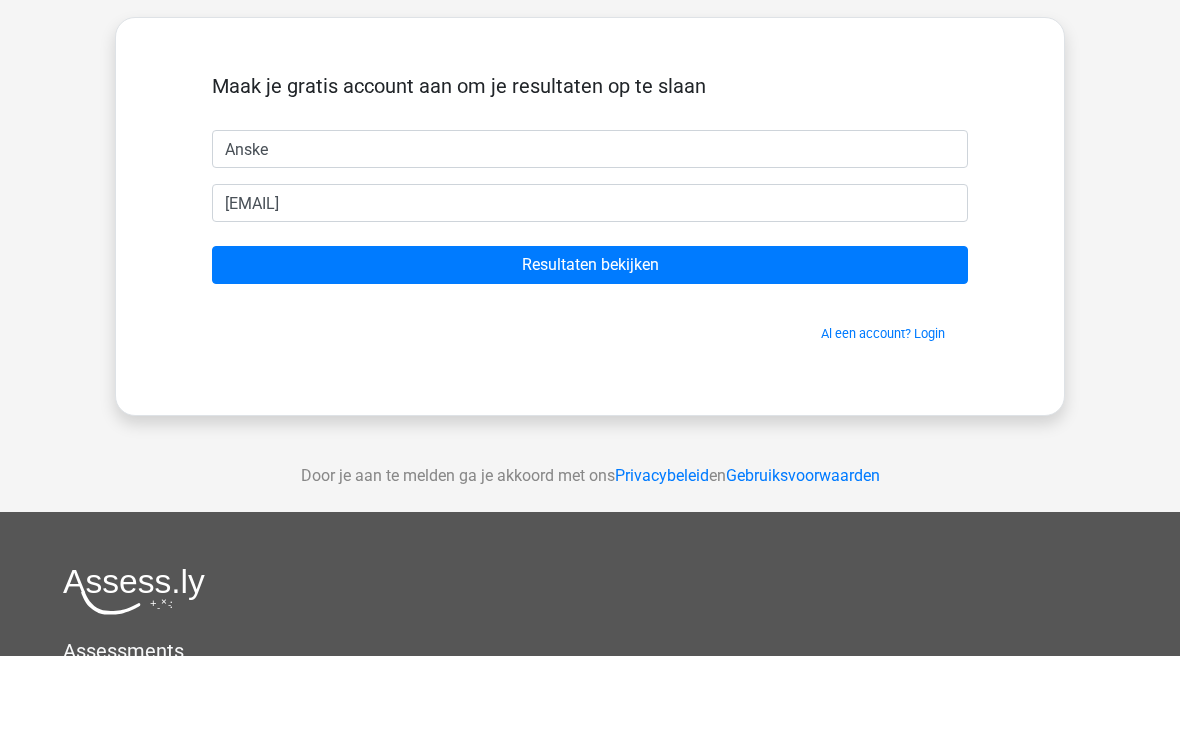 click on "Resultaten bekijken" at bounding box center (590, 356) 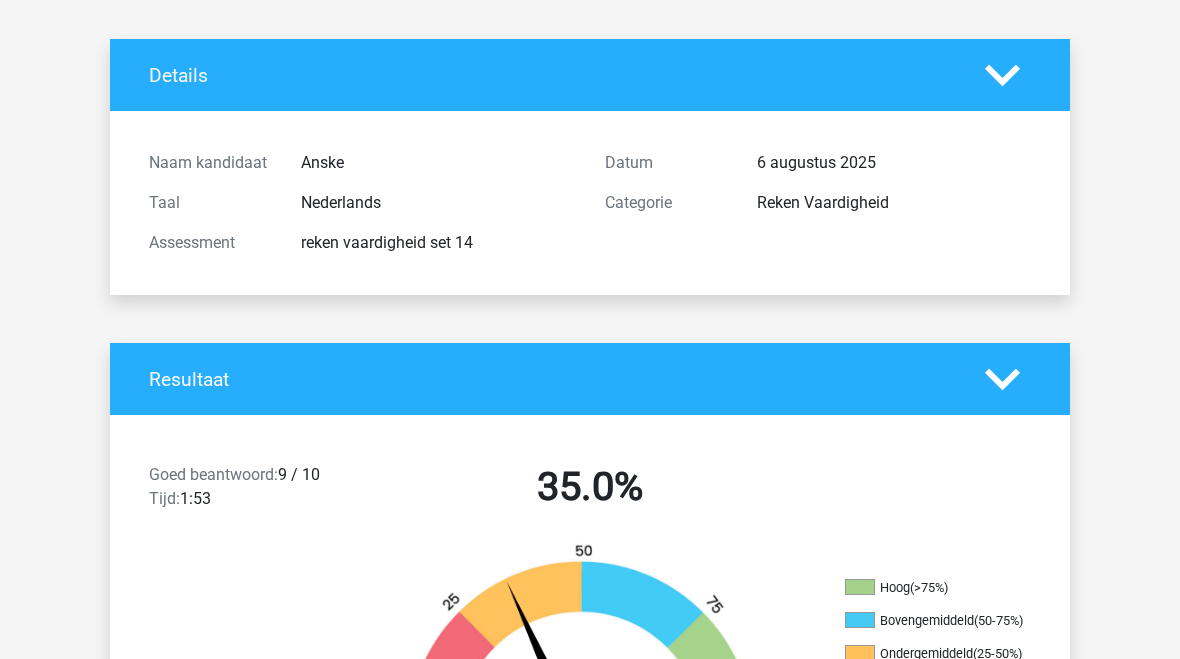 scroll, scrollTop: 0, scrollLeft: 0, axis: both 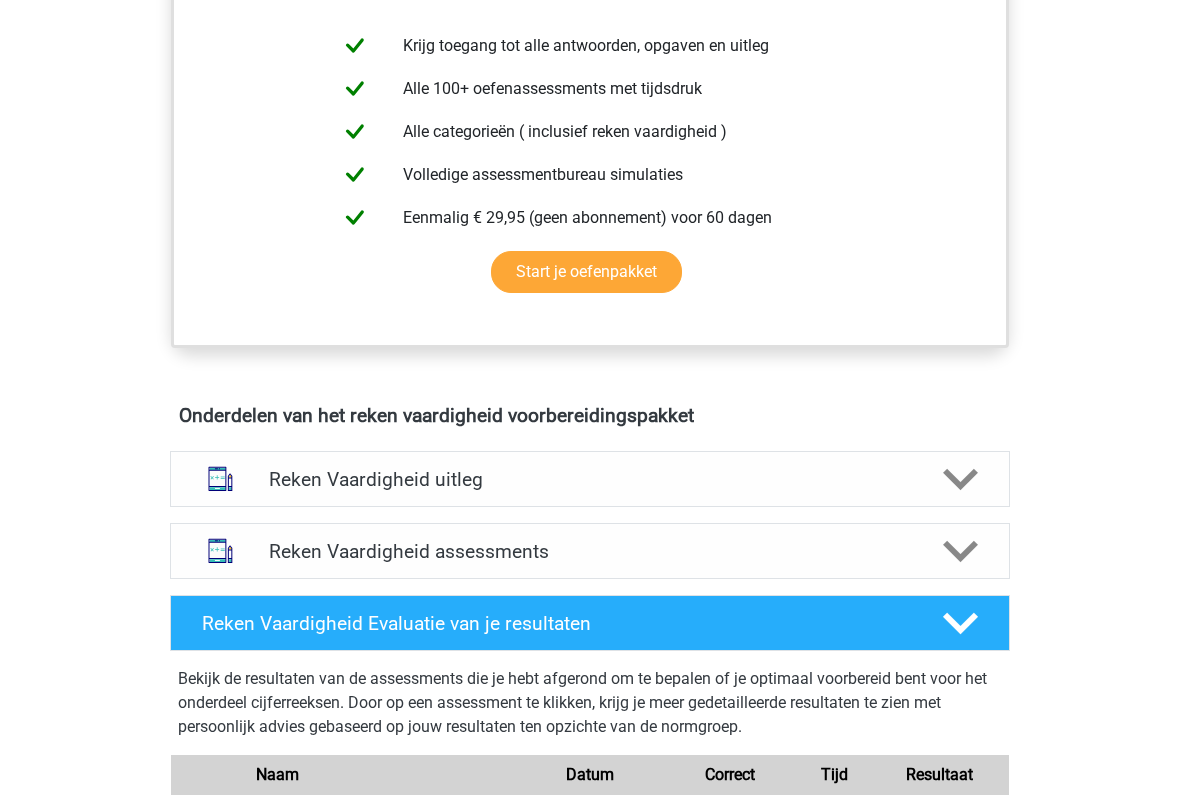 click 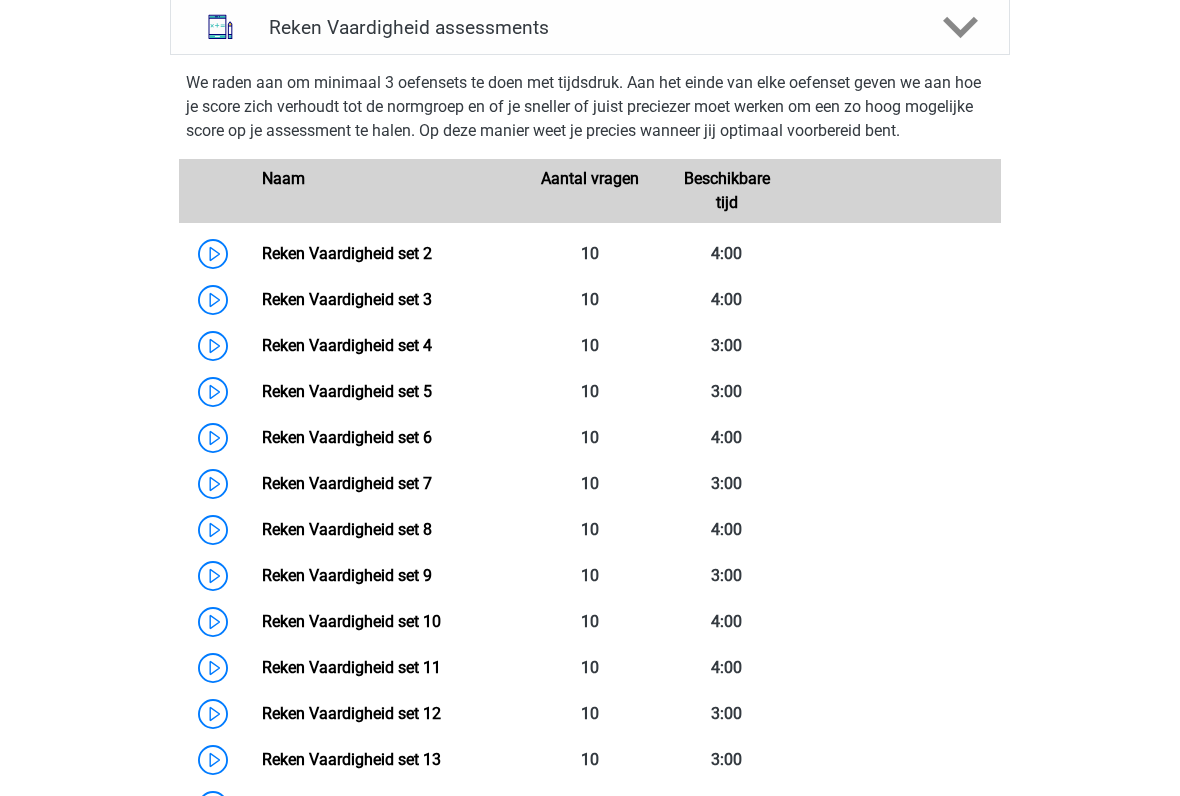 click on "We raden aan om minimaal 3 oefensets te doen met tijdsdruk. Aan het einde van elke oefenset geven we aan hoe je score zich verhoudt tot de normgroep en of je sneller of juist preciezer moet werken om een zo hoog mogelijke score op je assessment te halen. Op deze manier weet je precies wanneer jij optimaal voorbereid bent.
Naam
Aantal vragen
Beschikbare tijd" at bounding box center [590, 677] 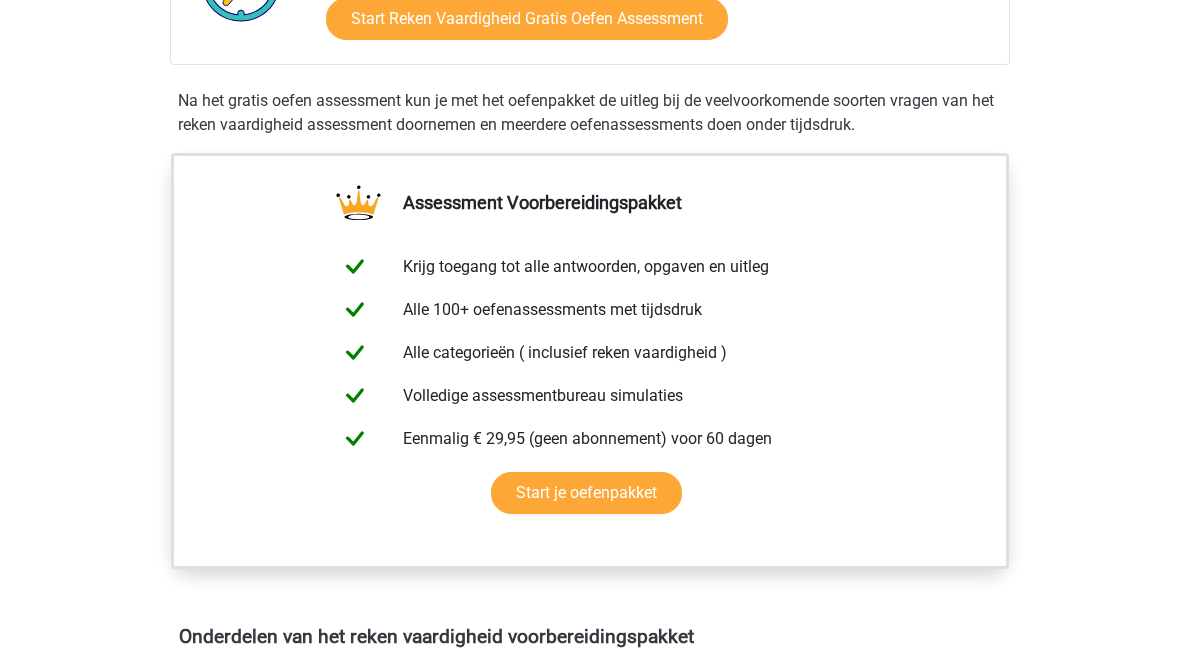 scroll, scrollTop: 519, scrollLeft: 0, axis: vertical 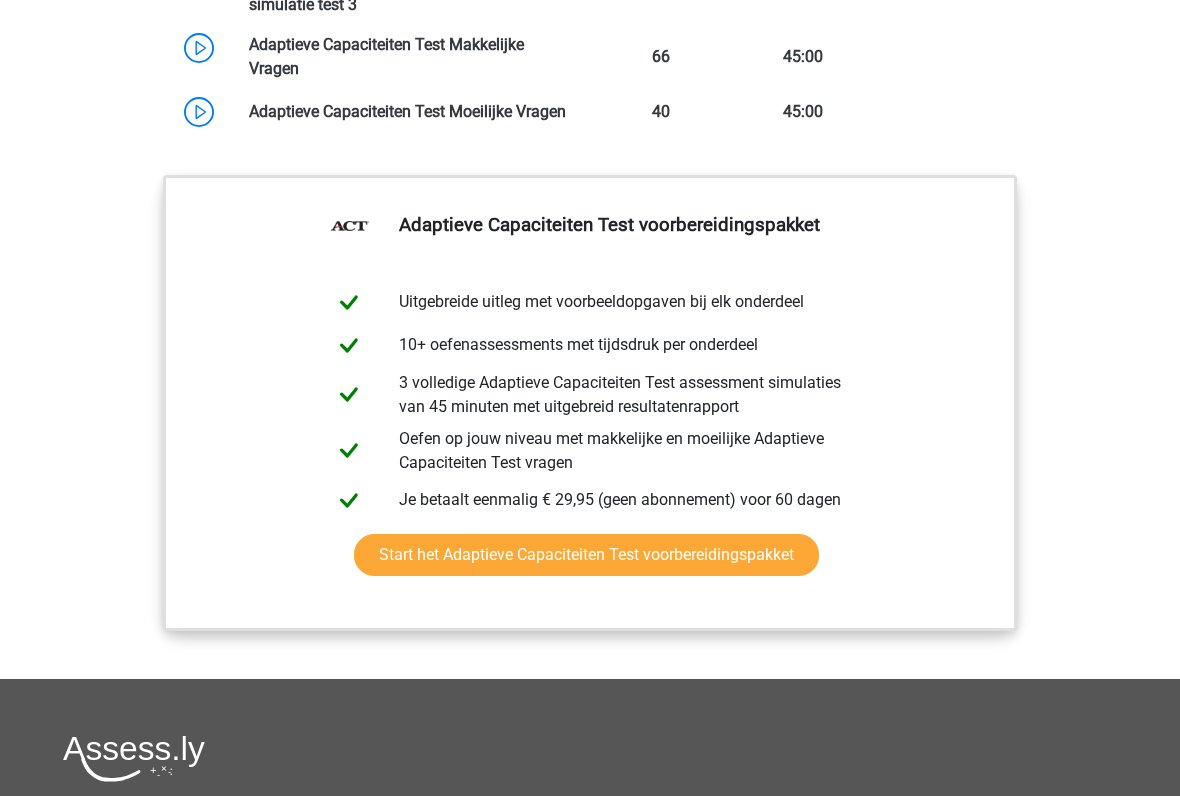 click on "Start het Adaptieve Capaciteiten Test voorbereidingspakket" at bounding box center [586, 555] 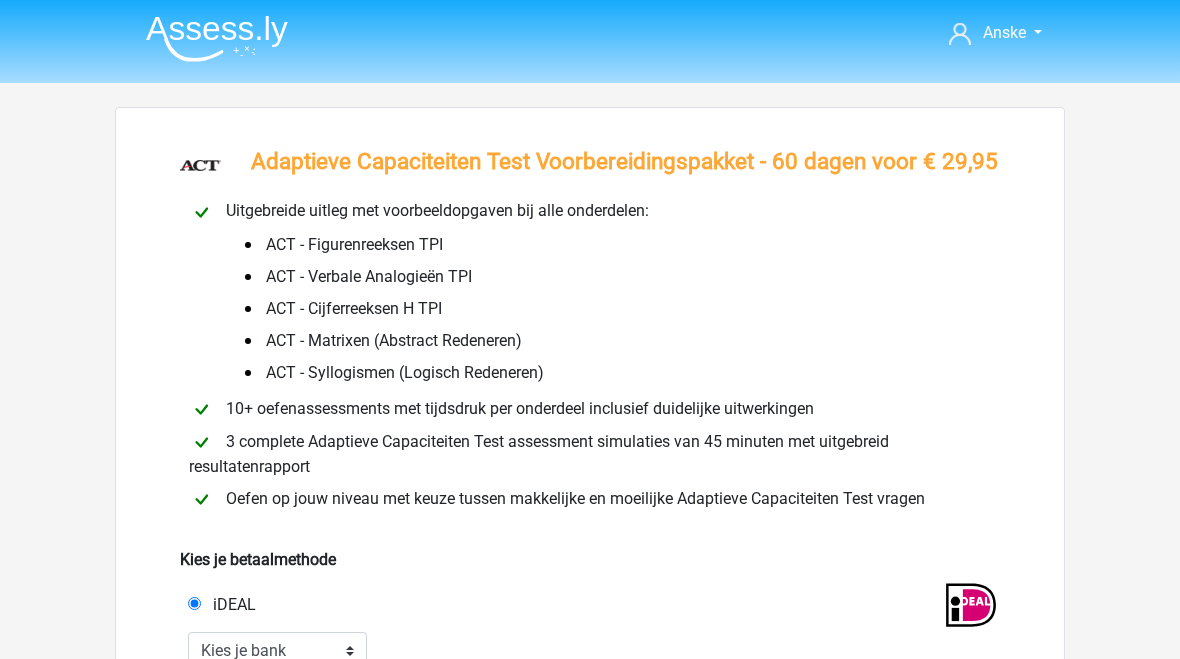 scroll, scrollTop: 0, scrollLeft: 0, axis: both 